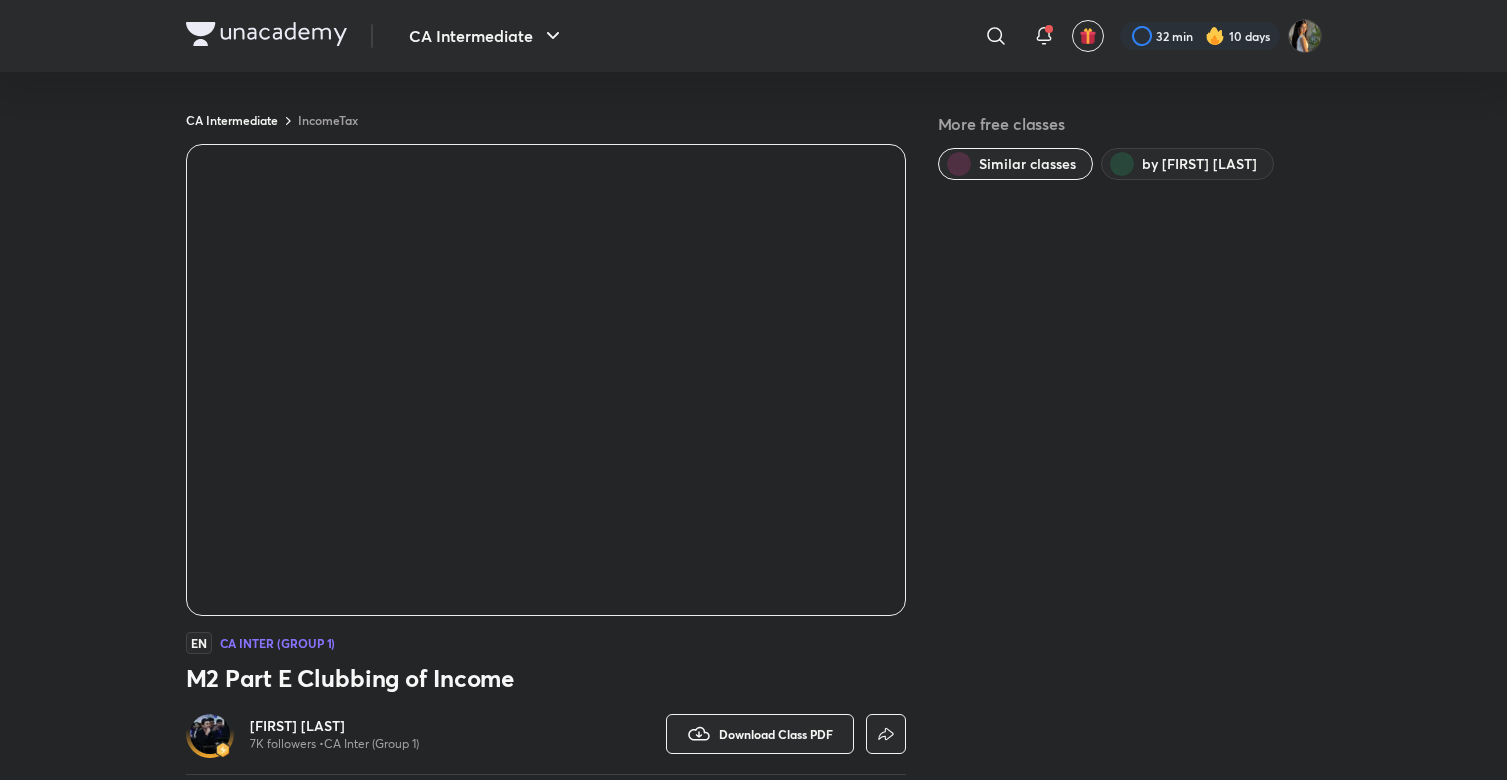 scroll, scrollTop: 0, scrollLeft: 0, axis: both 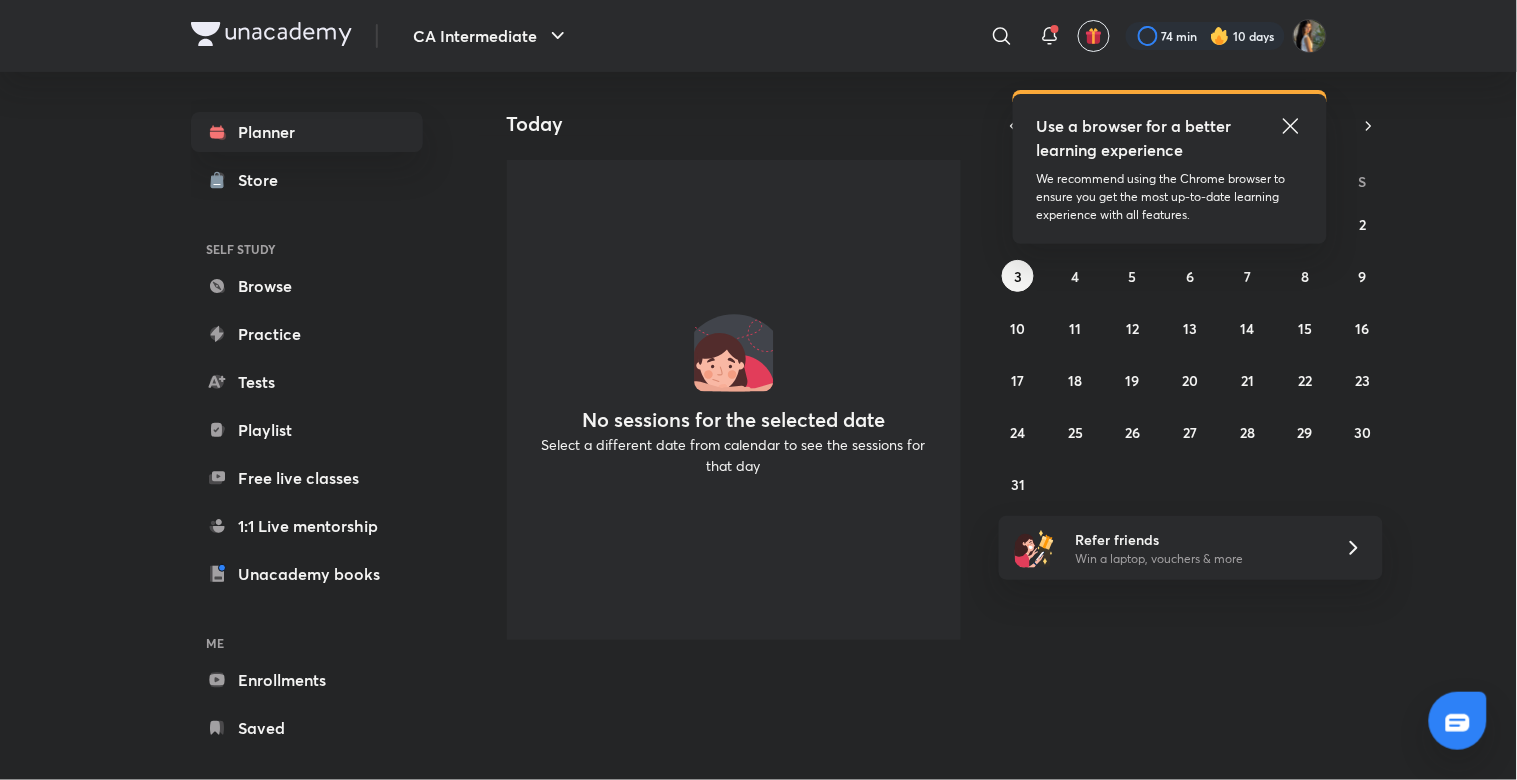 click 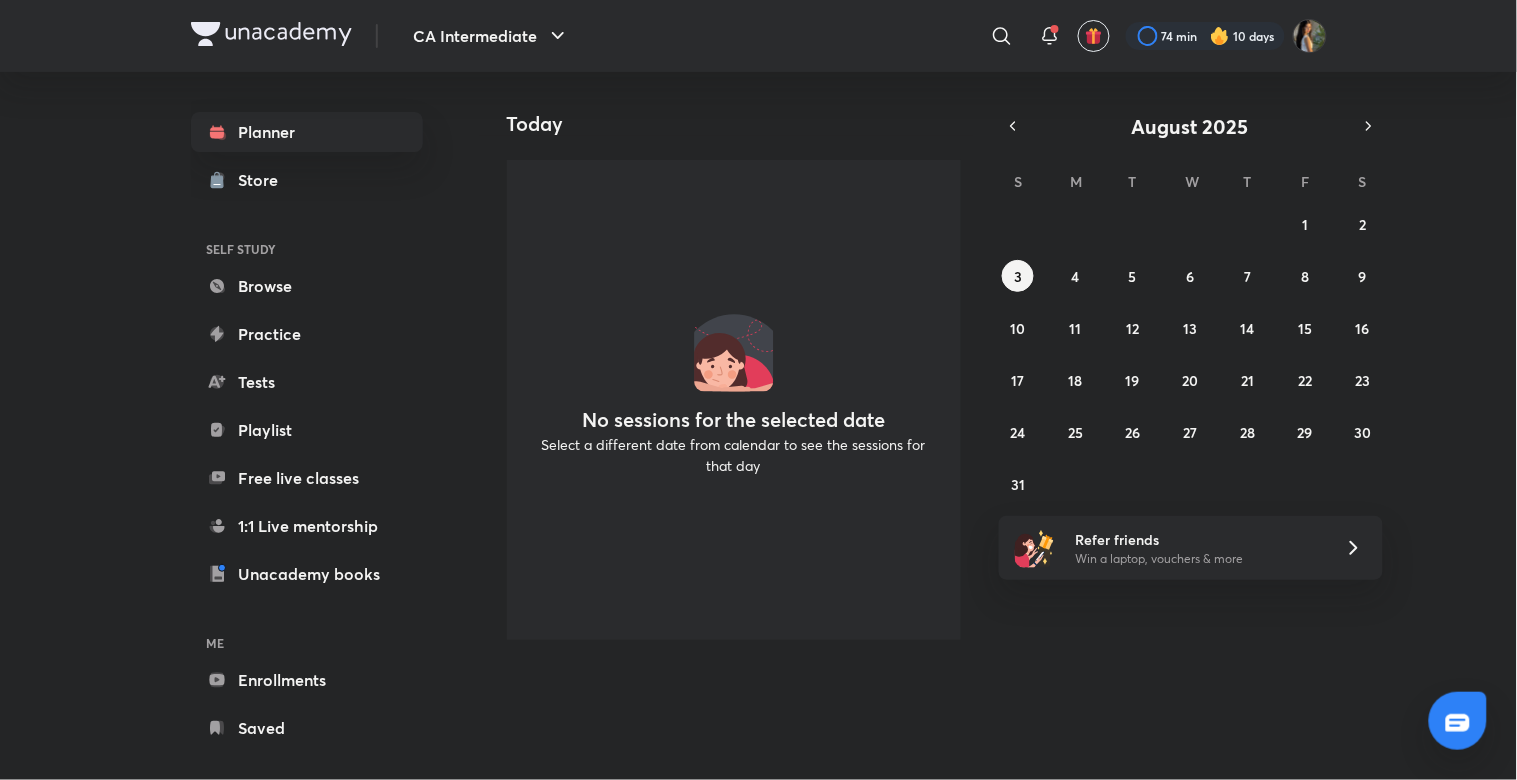click on "August 2025 S M T W T F S 27 28 29 30 31 1 2 3 4 5 6 7 8 9 10 11 12 13 14 15 16 17 18 19 20 21 22 23 24 25 26 27 28 29 30 31 1 2 3 4 5 6" at bounding box center [1191, 306] 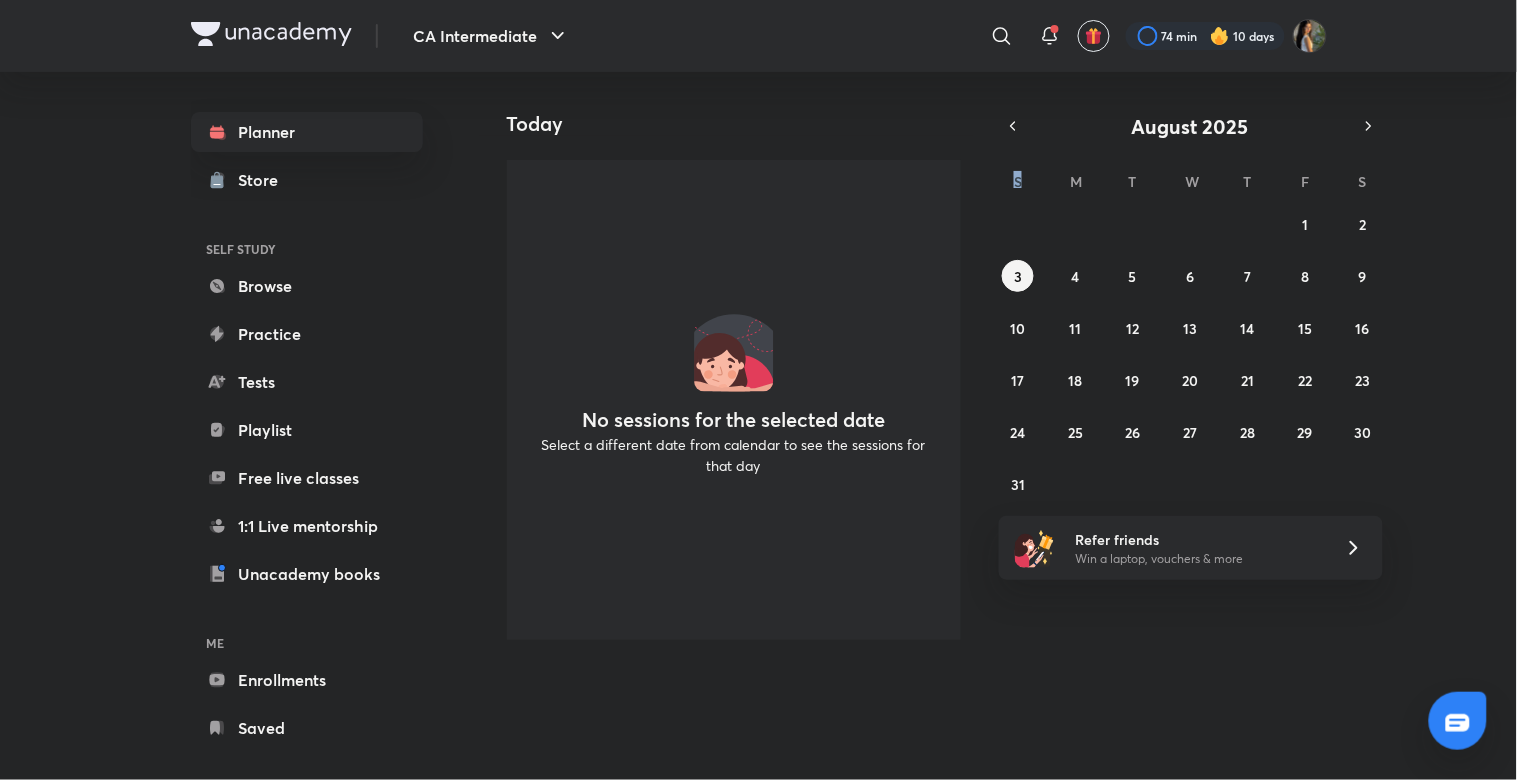 click on "August 2025 S M T W T F S 27 28 29 30 31 1 2 3 4 5 6 7 8 9 10 11 12 13 14 15 16 17 18 19 20 21 22 23 24 25 26 27 28 29 30 31 1 2 3 4 5 6" at bounding box center [1191, 306] 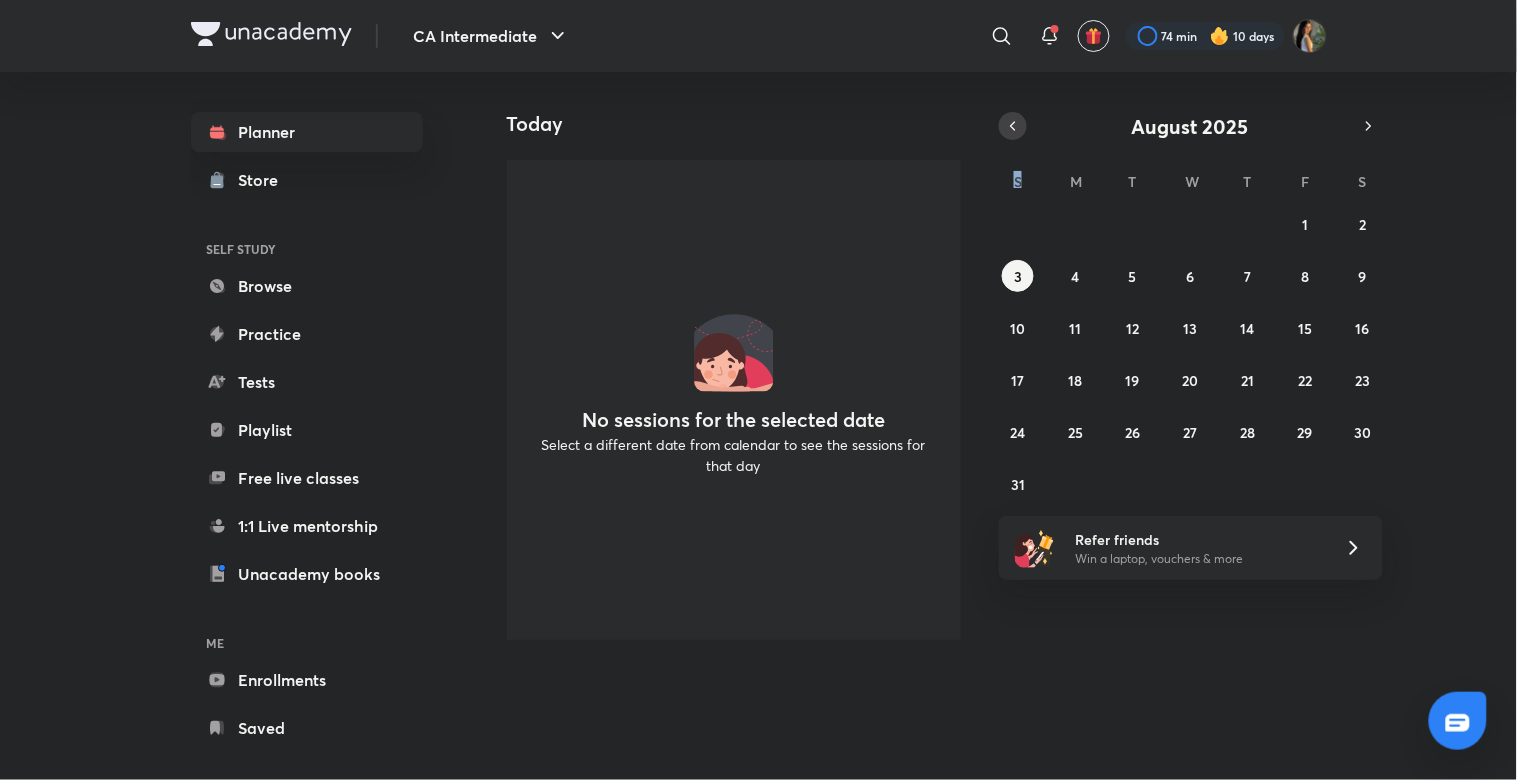 click 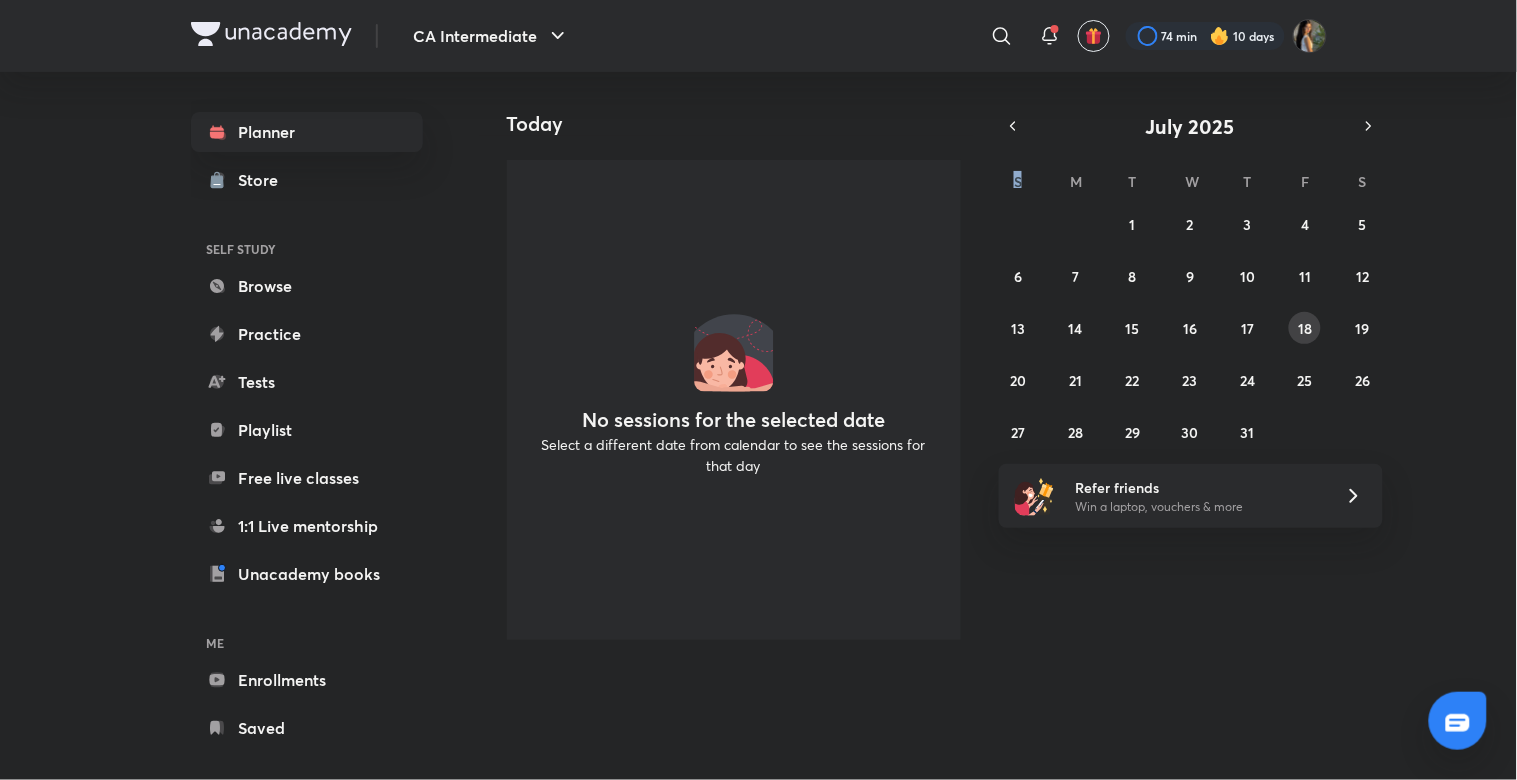 click on "18" at bounding box center (1305, 328) 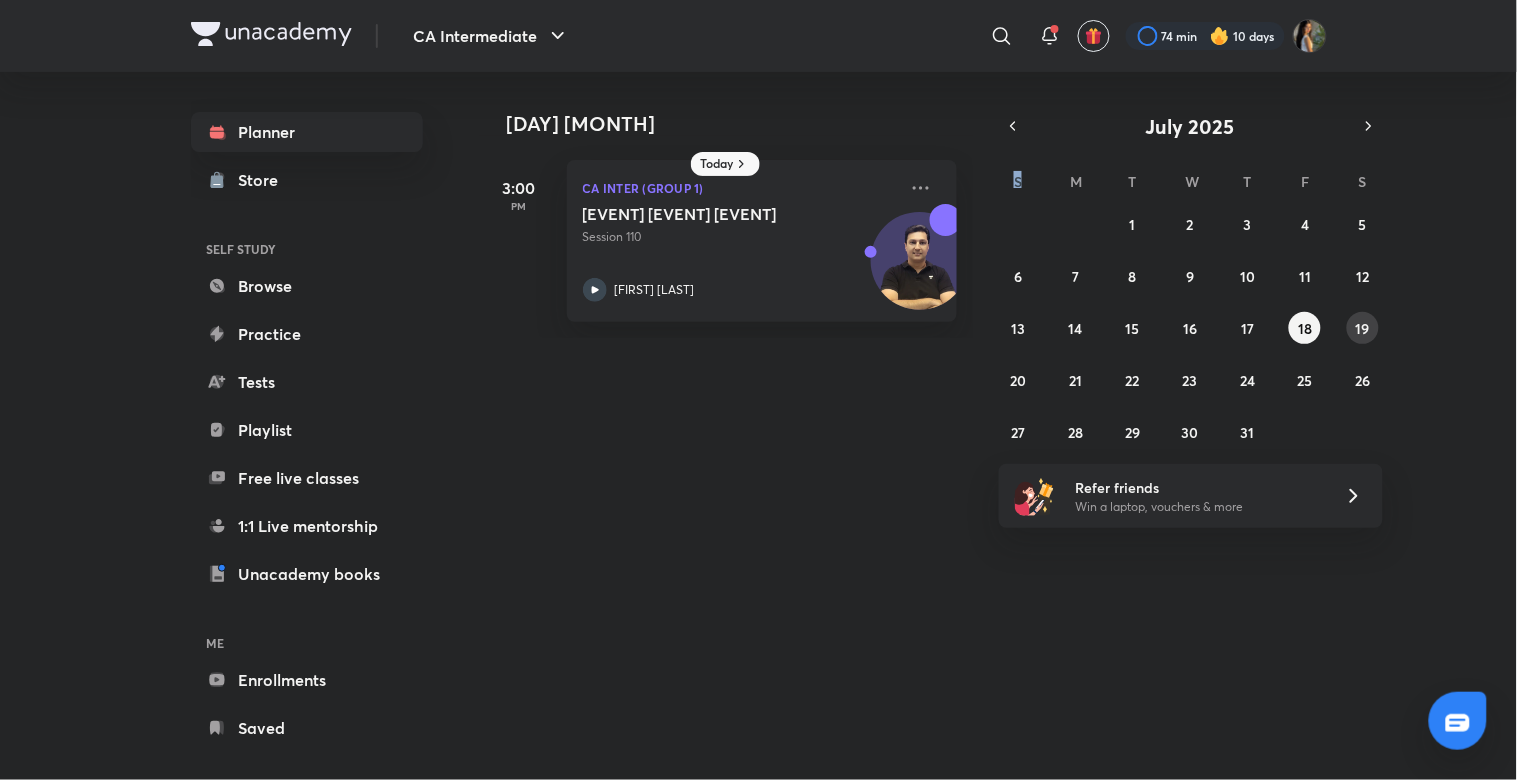 click on "19" at bounding box center [1363, 328] 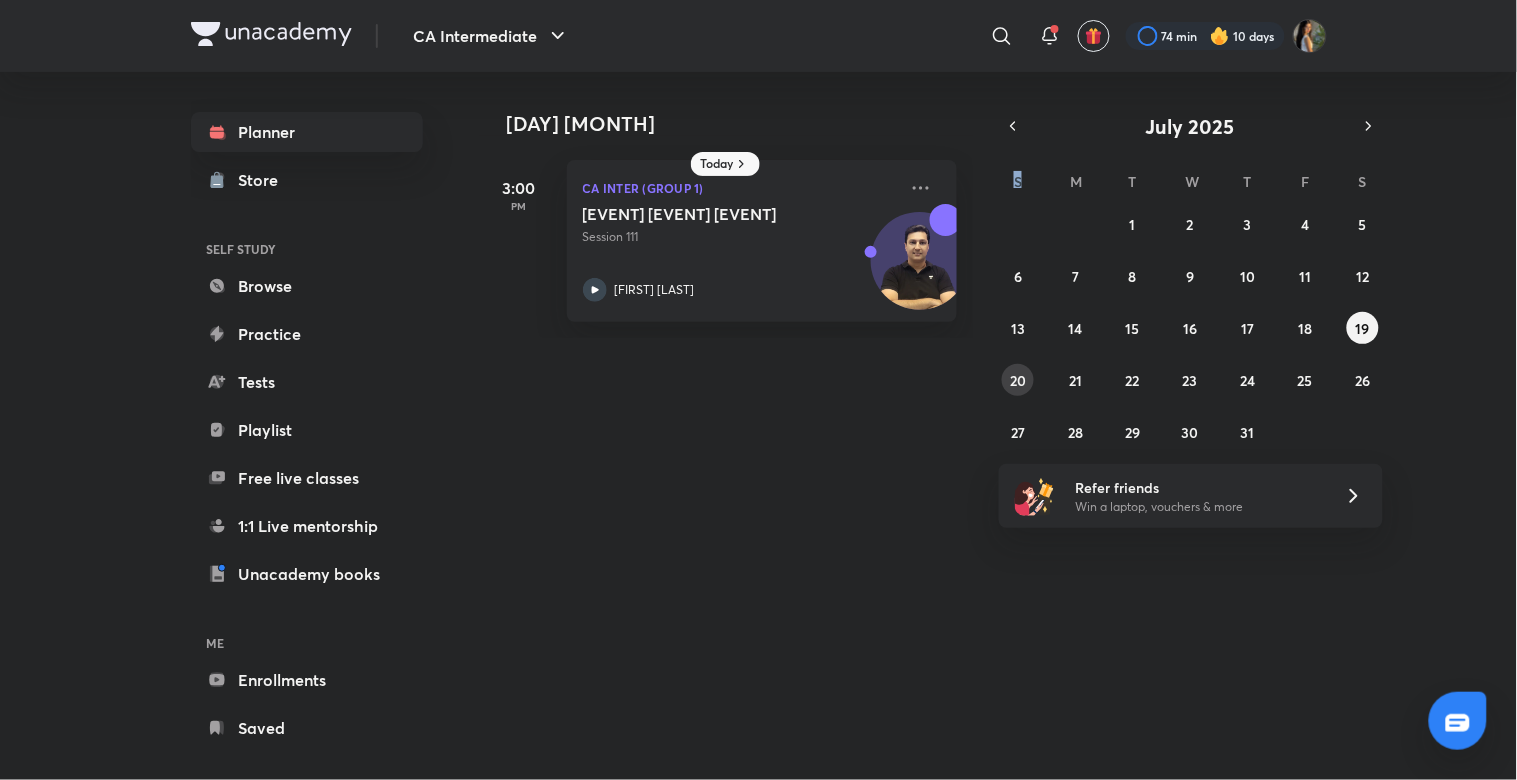 click on "20" at bounding box center (1018, 380) 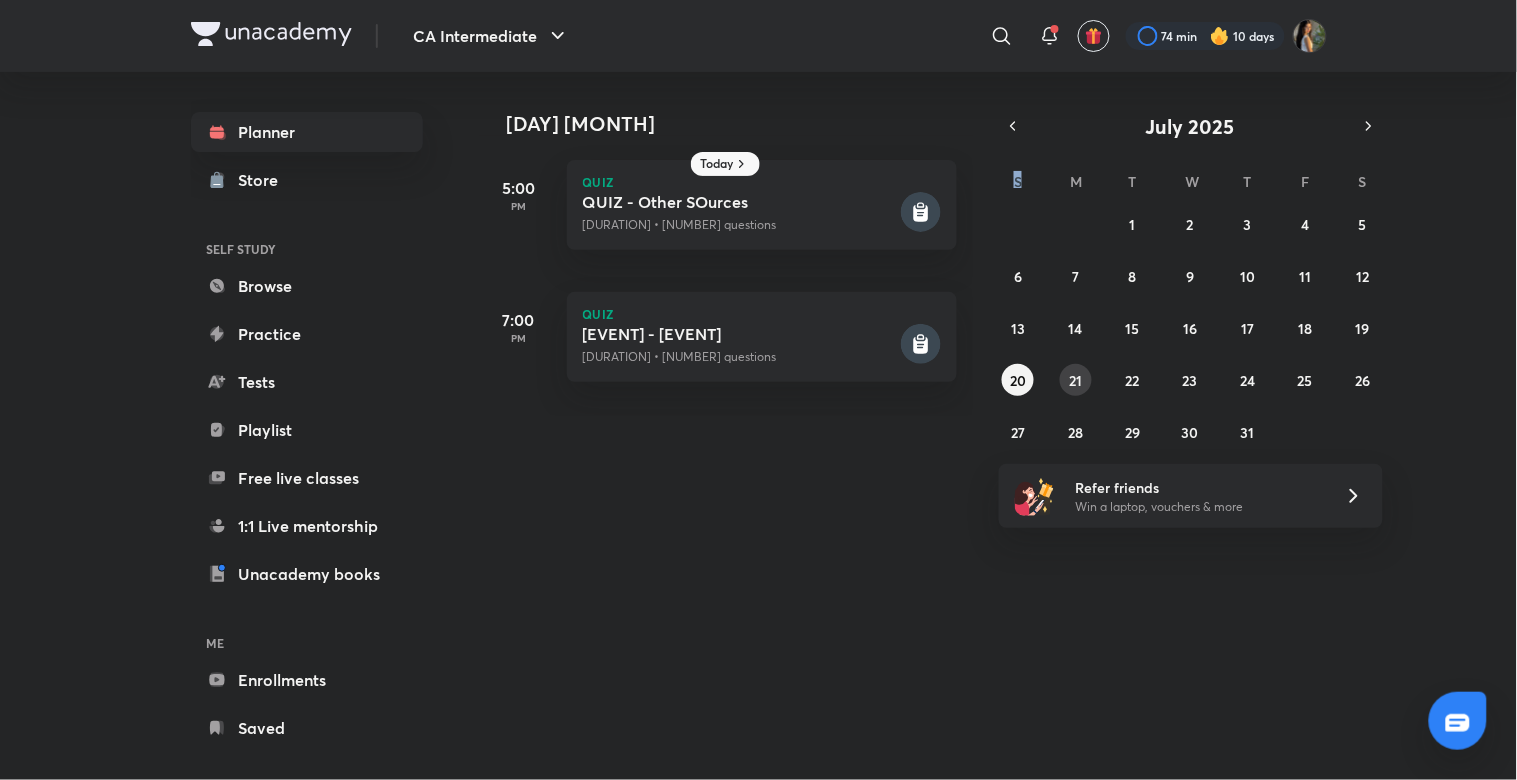 click on "21" at bounding box center (1076, 380) 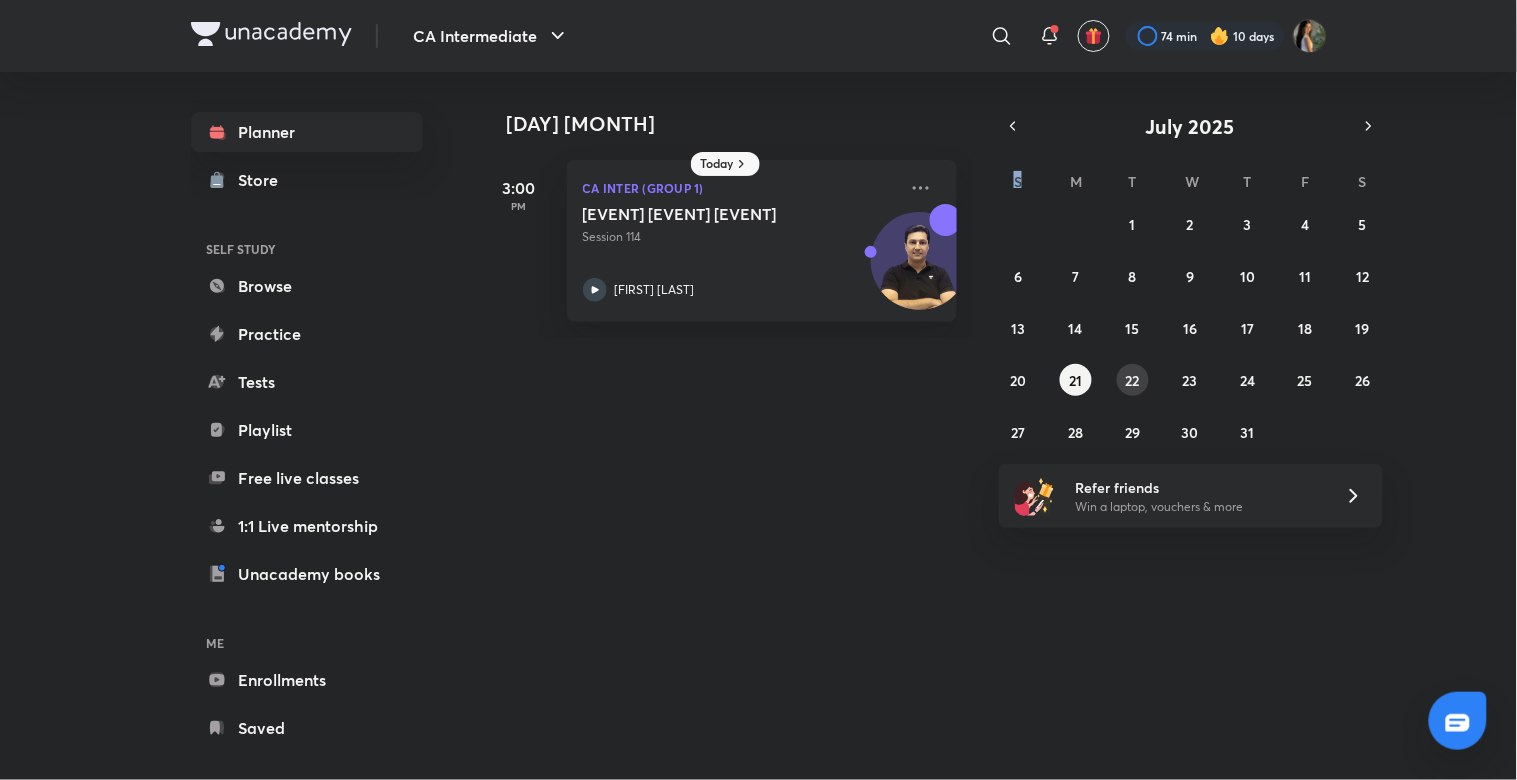 click on "22" at bounding box center [1133, 380] 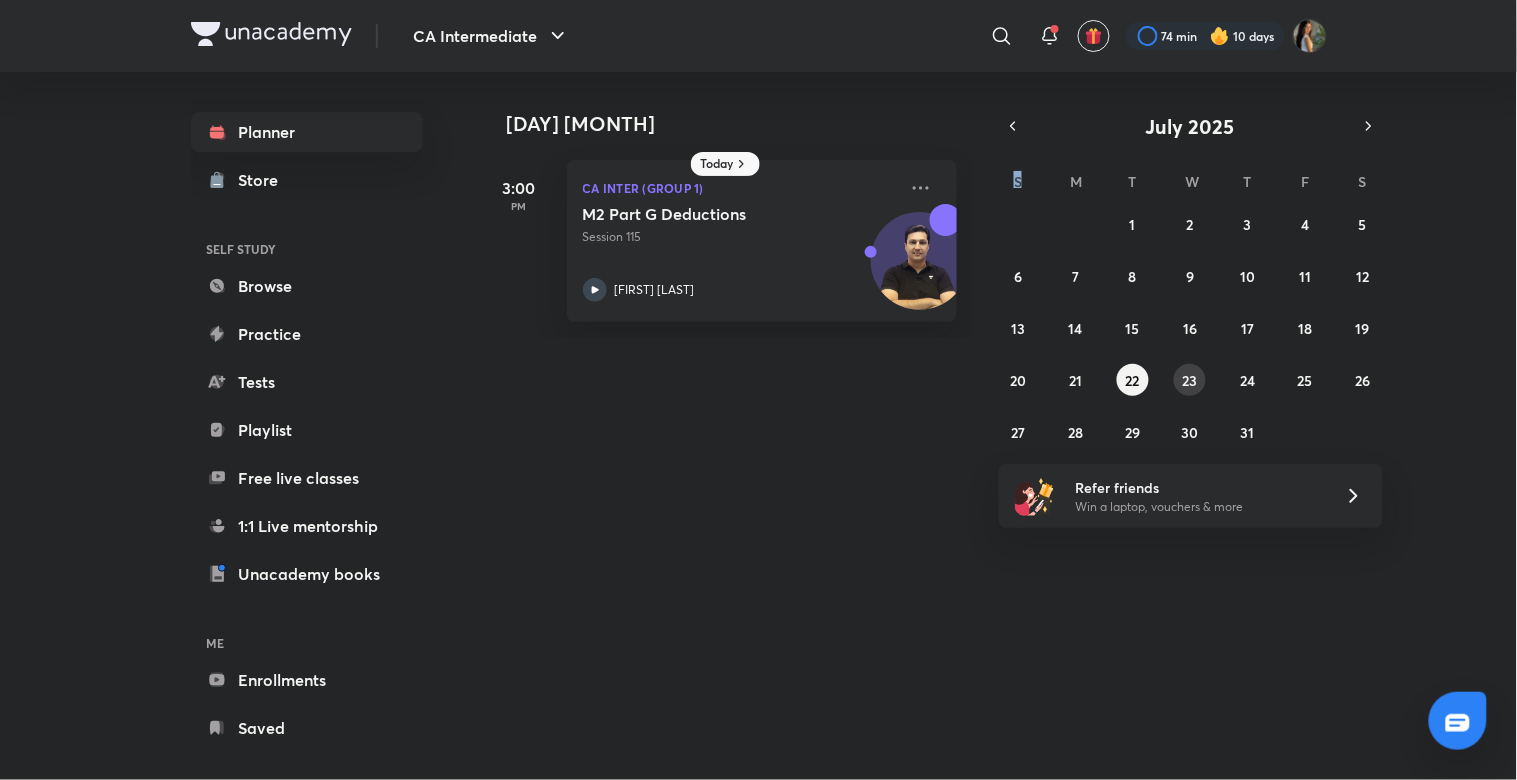 click on "23" at bounding box center [1190, 380] 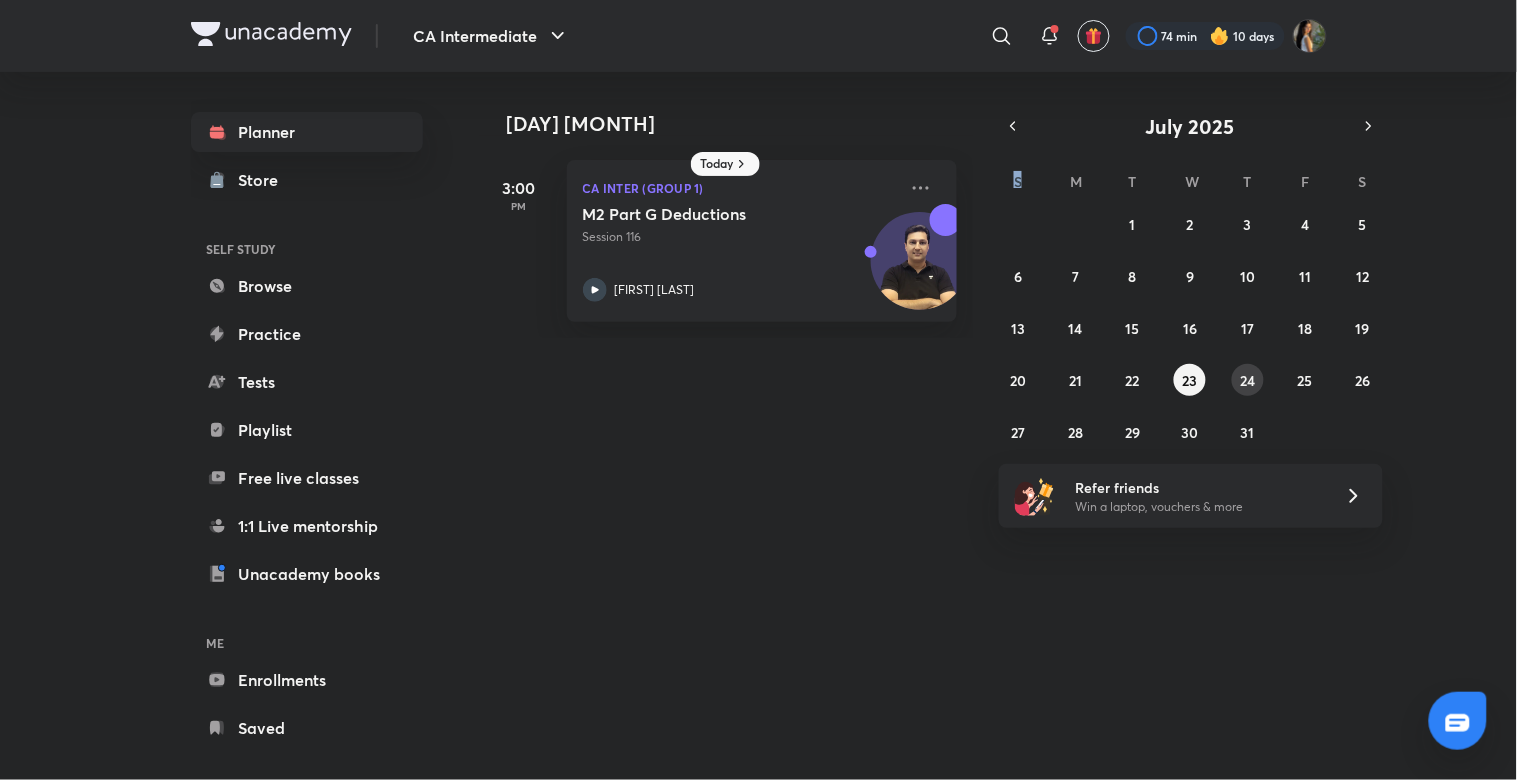 click on "24" at bounding box center [1247, 380] 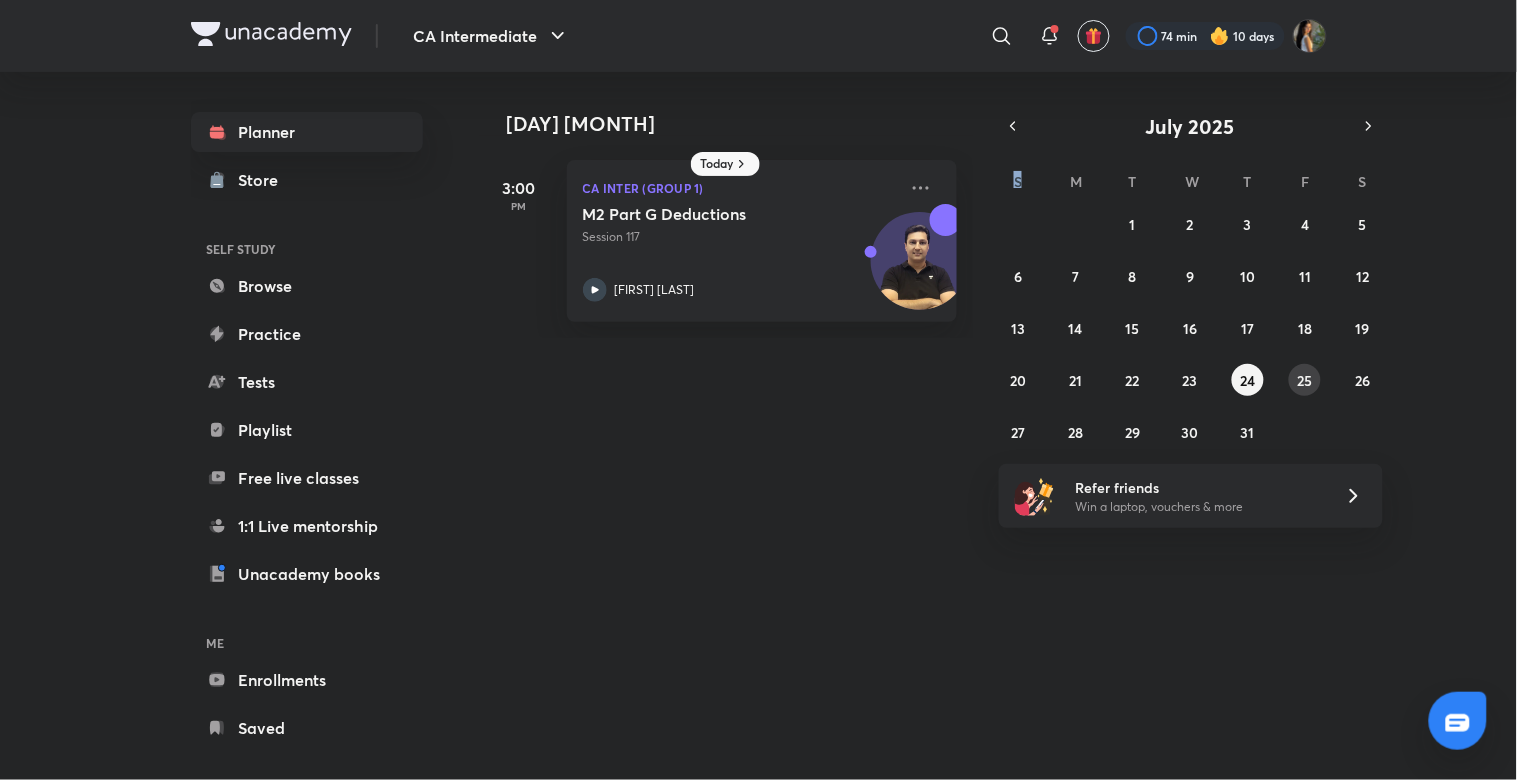 click on "25" at bounding box center (1305, 380) 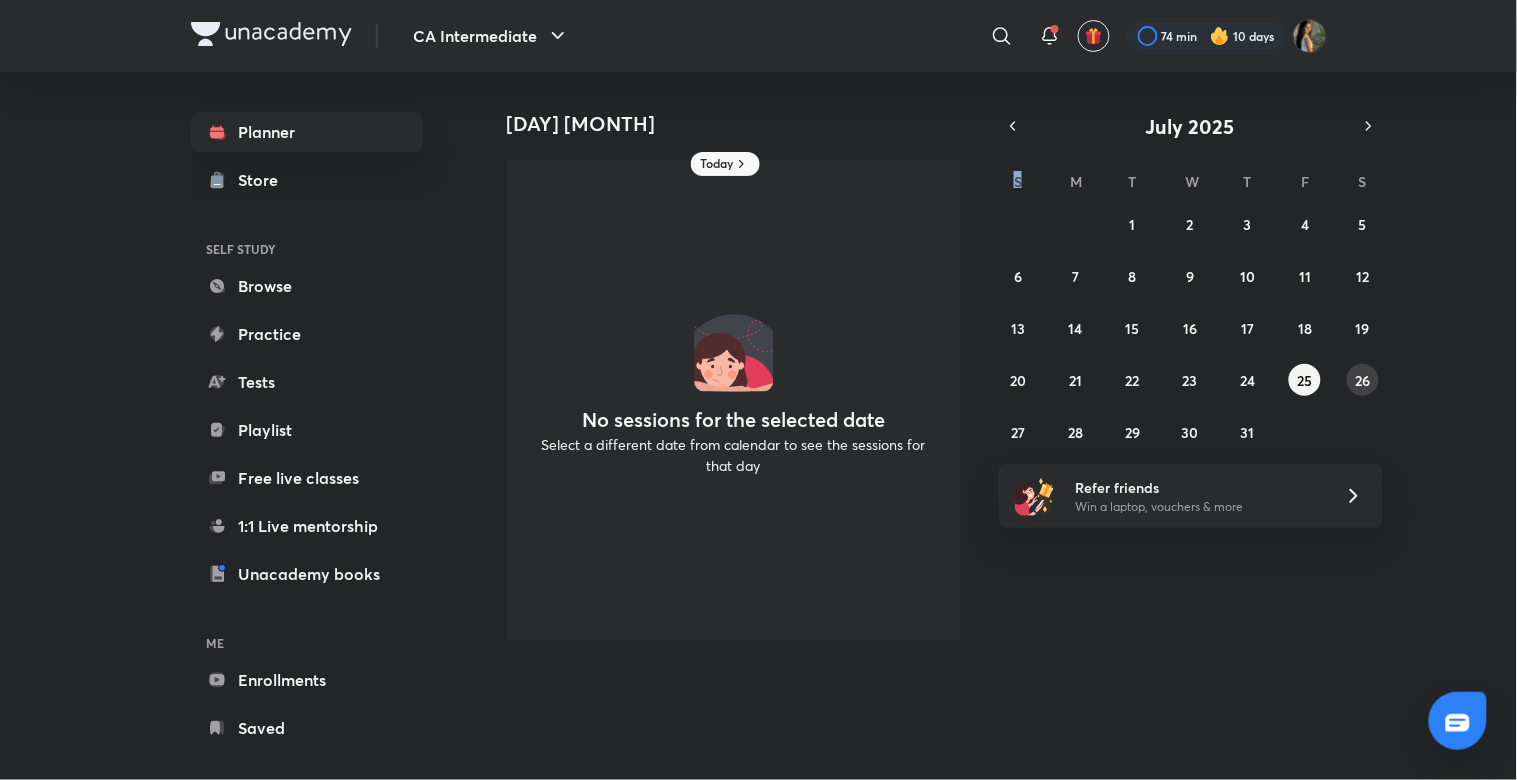 click on "26" at bounding box center [1362, 380] 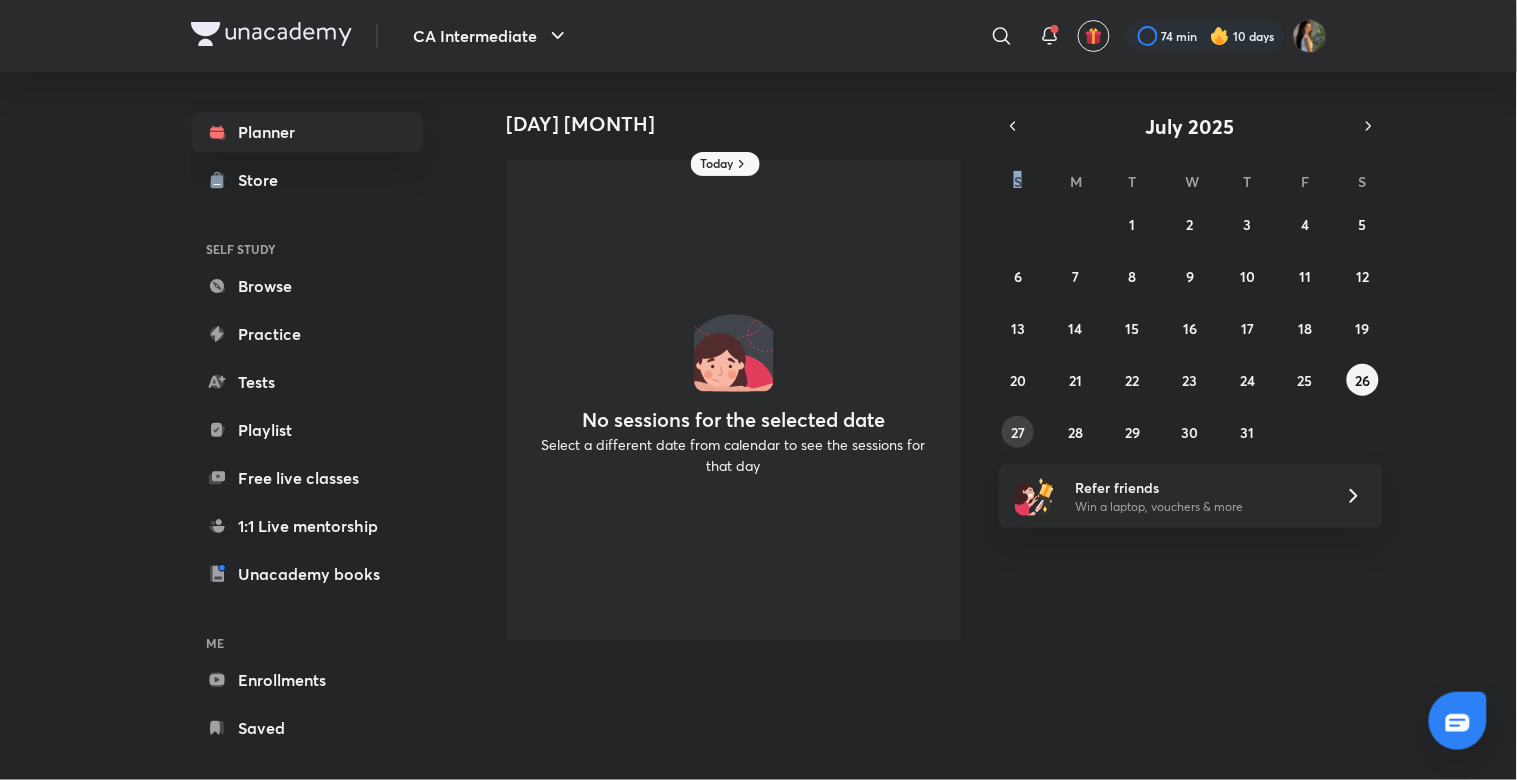 click on "27" at bounding box center (1018, 432) 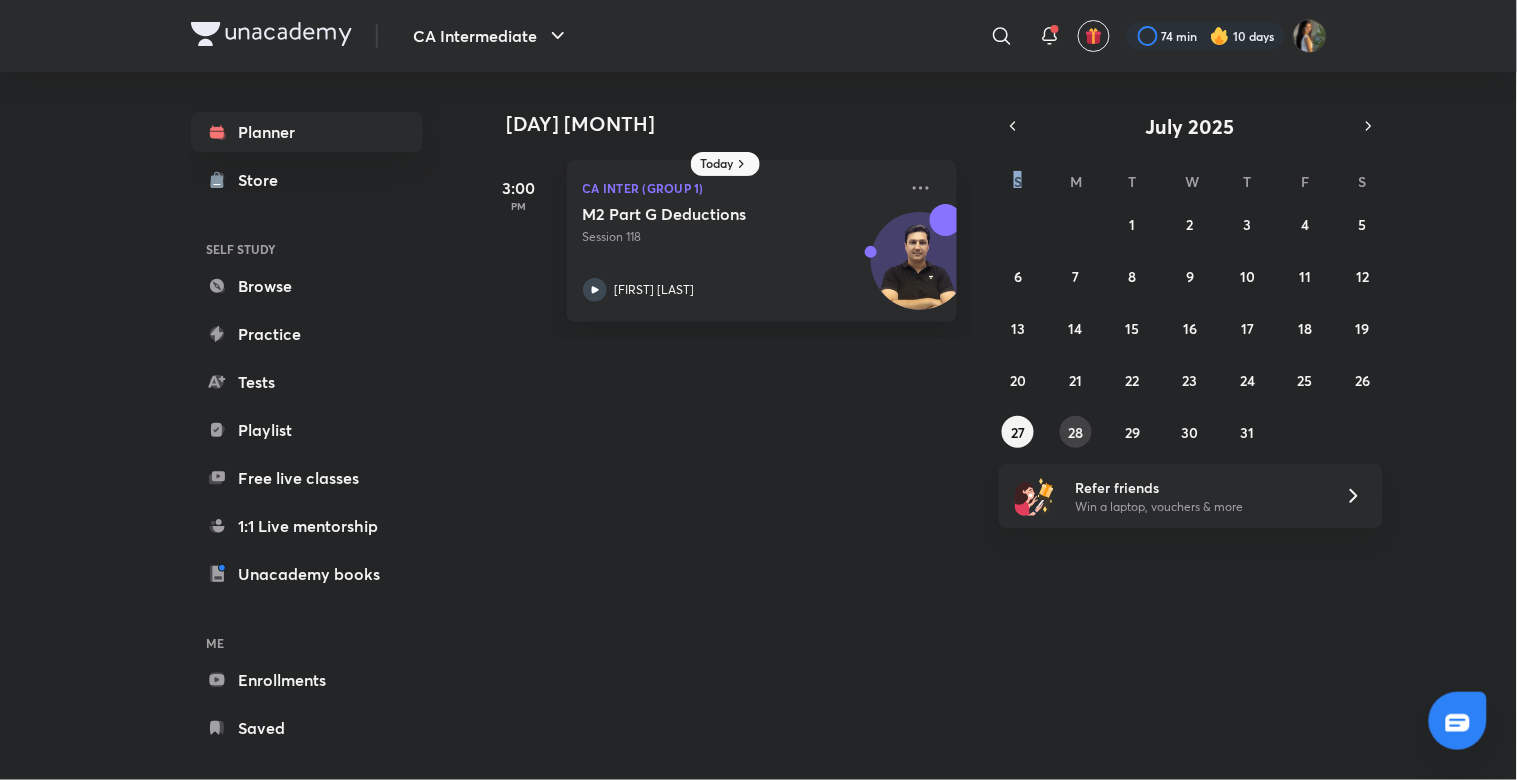 click on "28" at bounding box center [1075, 432] 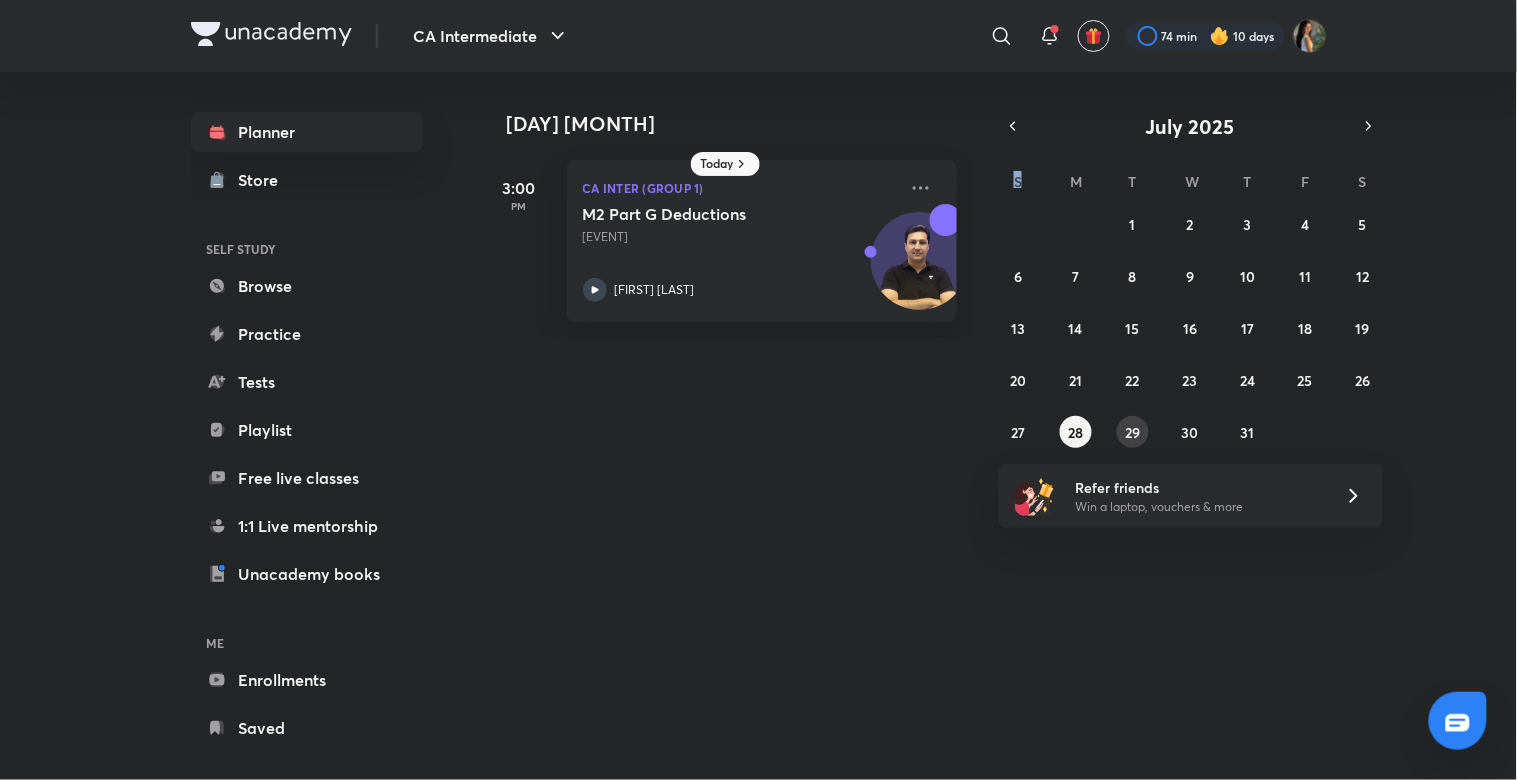 click on "29" at bounding box center [1133, 432] 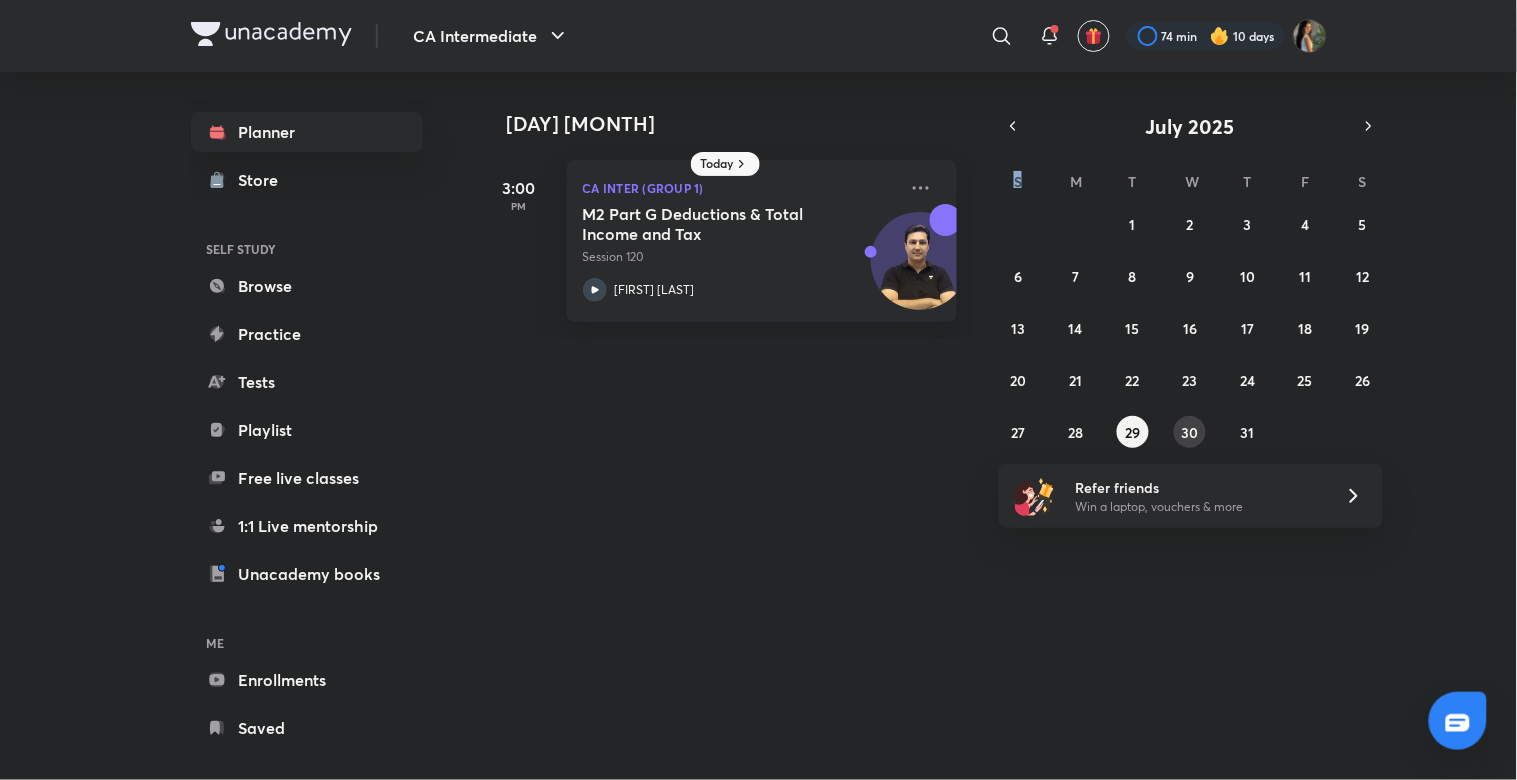 click on "30" at bounding box center [1190, 432] 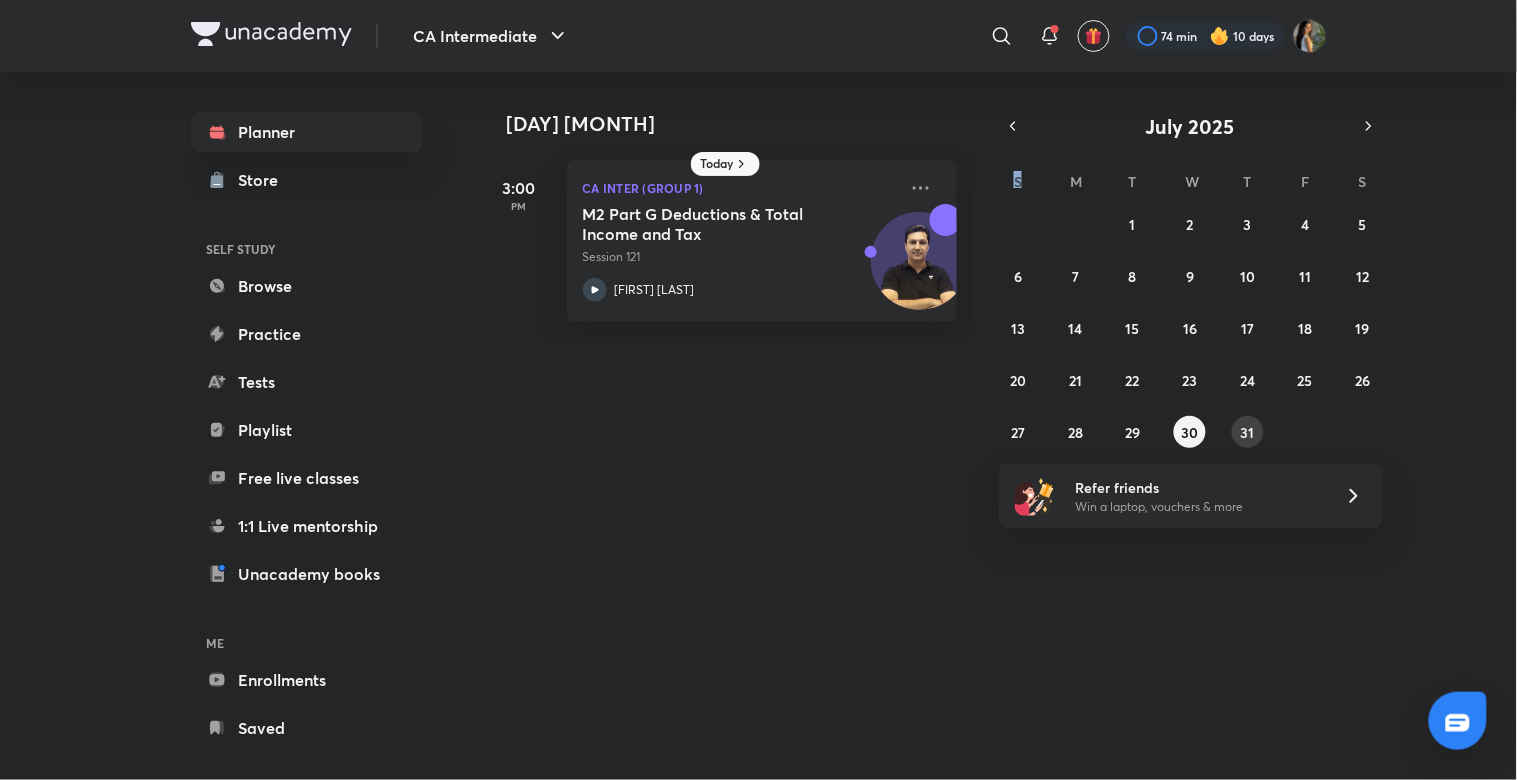 click on "31" at bounding box center (1248, 432) 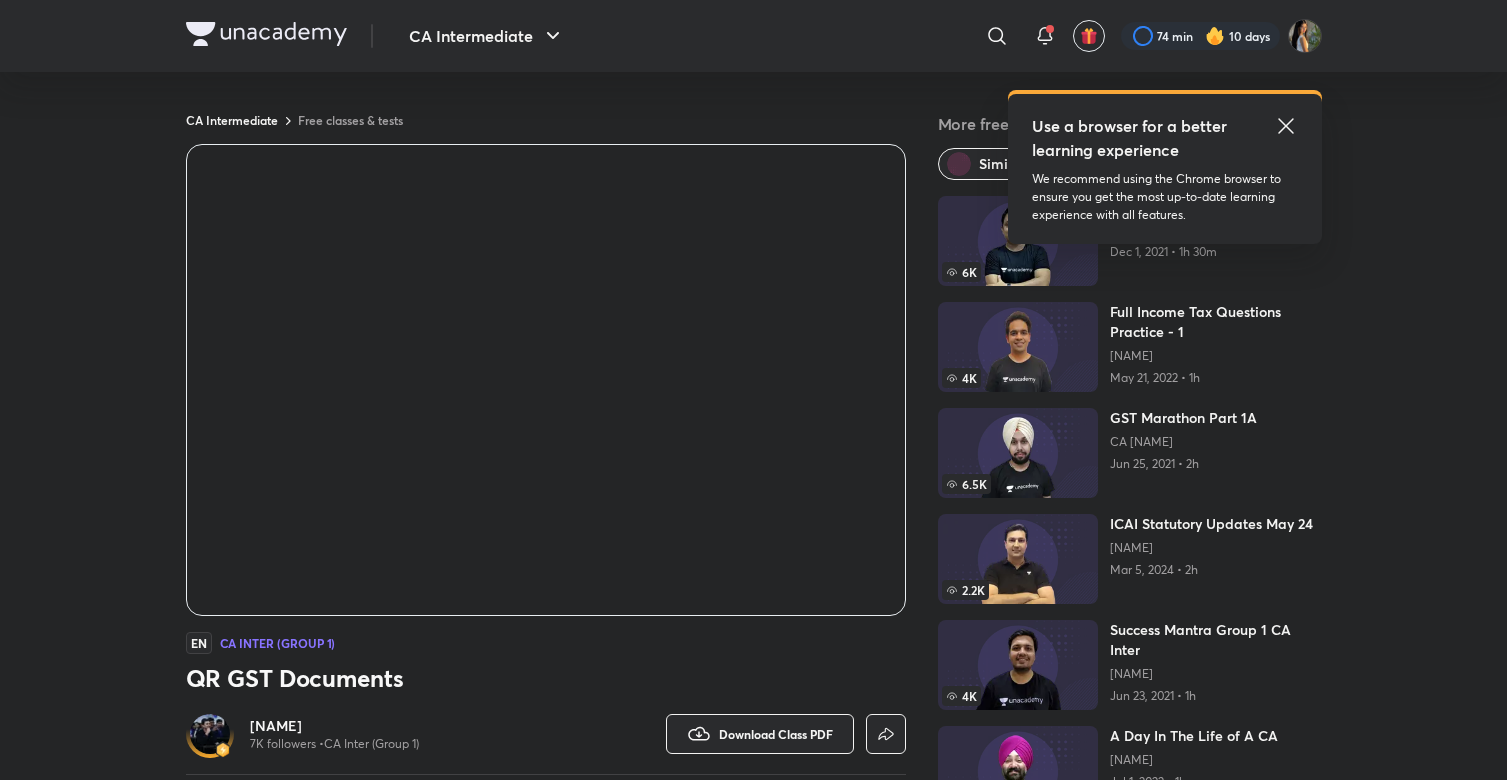 scroll, scrollTop: 0, scrollLeft: 0, axis: both 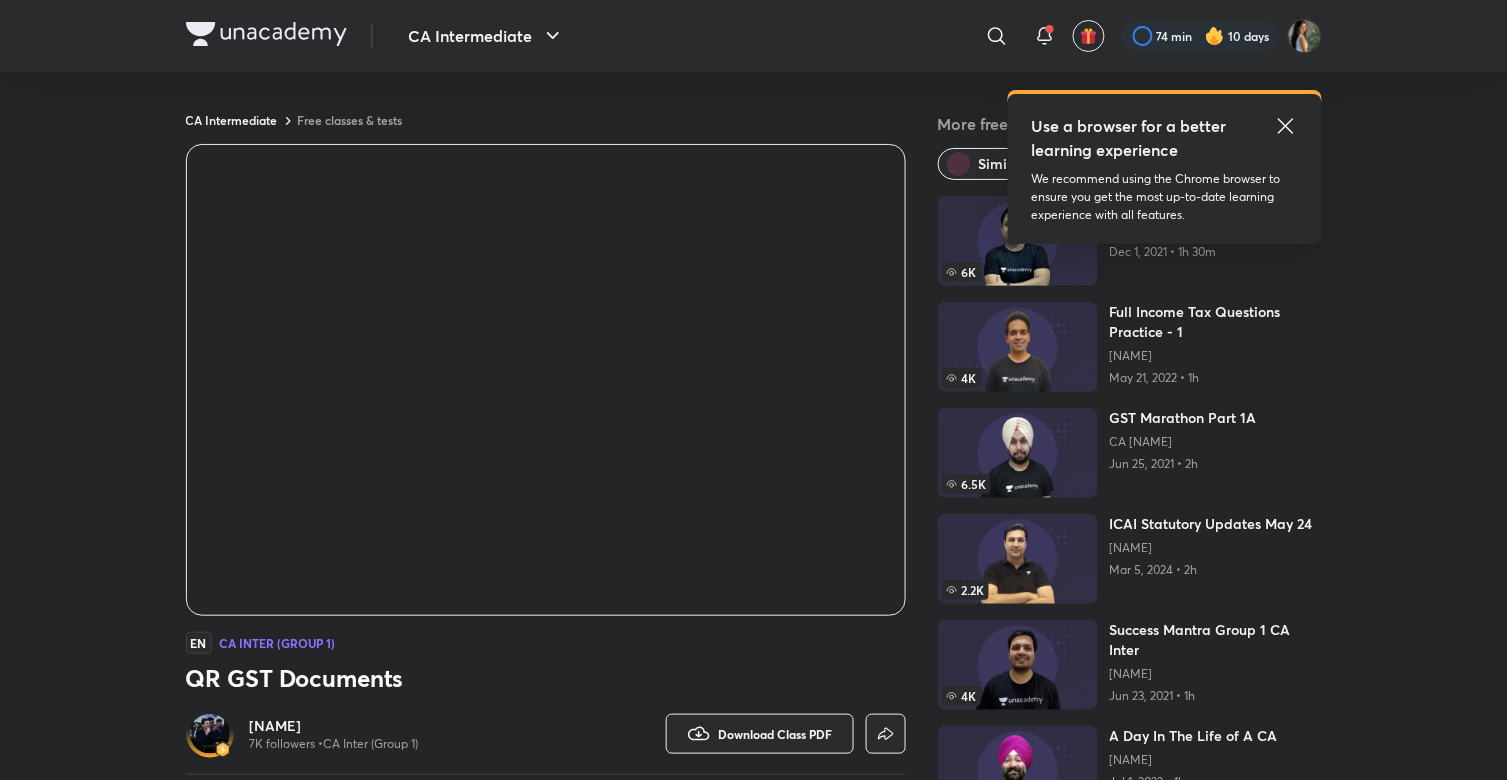 click 